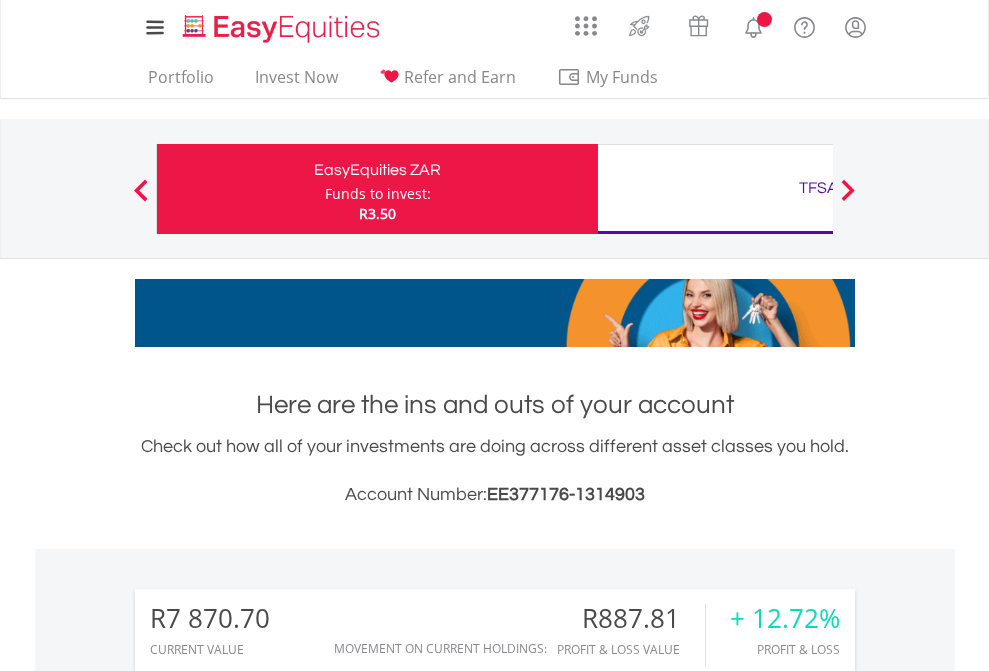 scroll, scrollTop: 0, scrollLeft: 0, axis: both 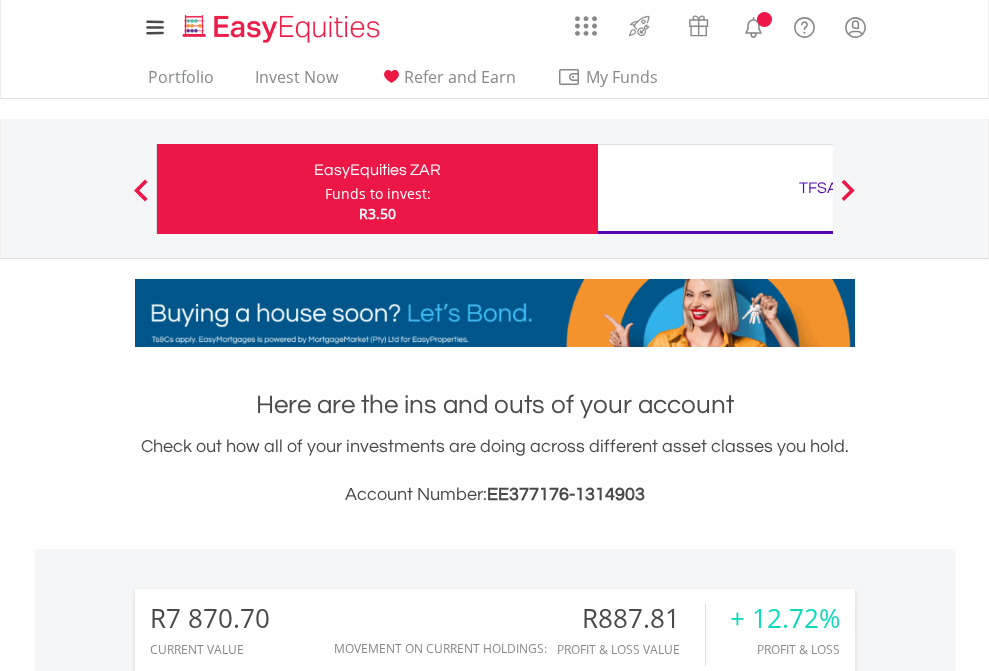 click on "Funds to invest:" at bounding box center (378, 194) 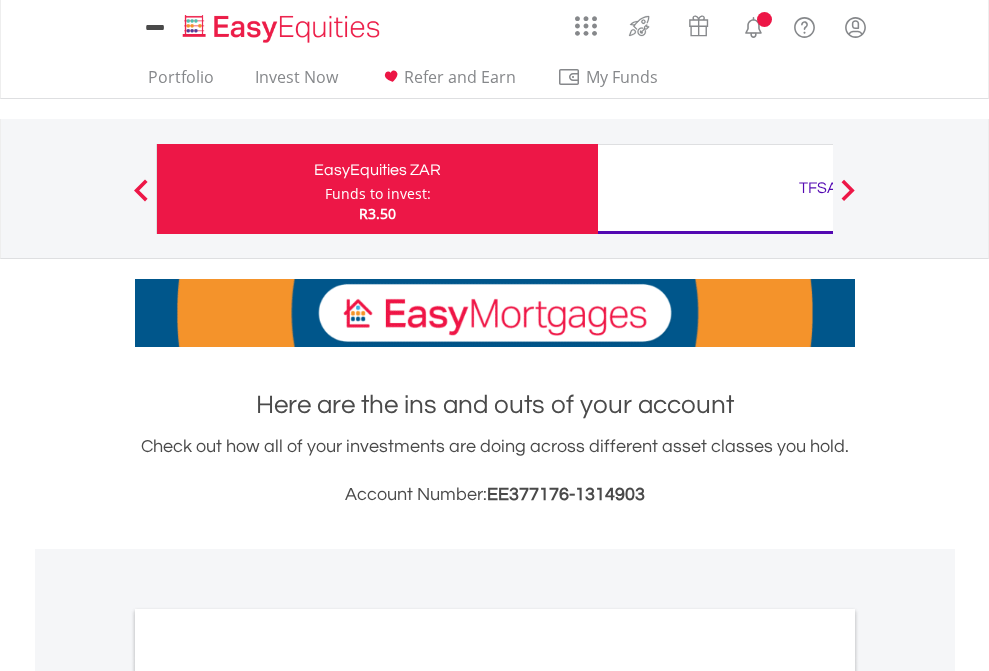 scroll, scrollTop: 0, scrollLeft: 0, axis: both 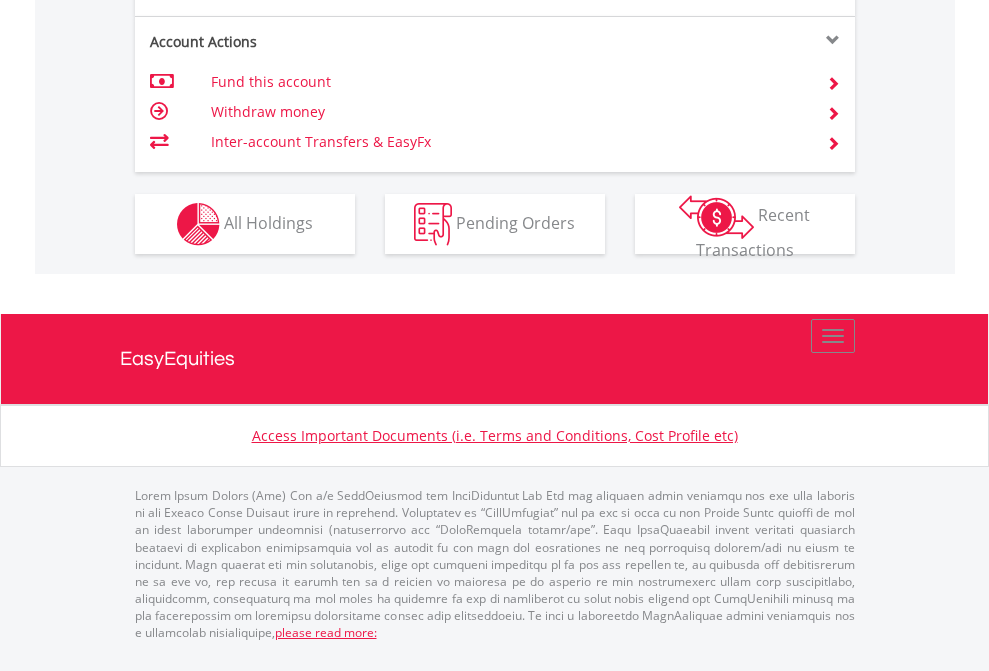 click on "Investment types" at bounding box center [706, -337] 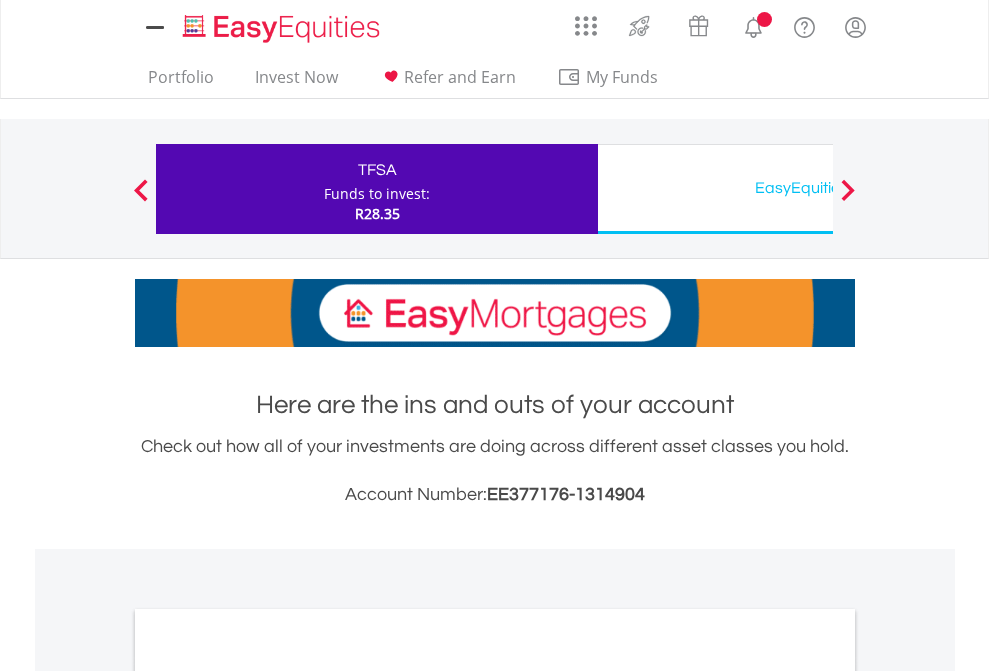 scroll, scrollTop: 0, scrollLeft: 0, axis: both 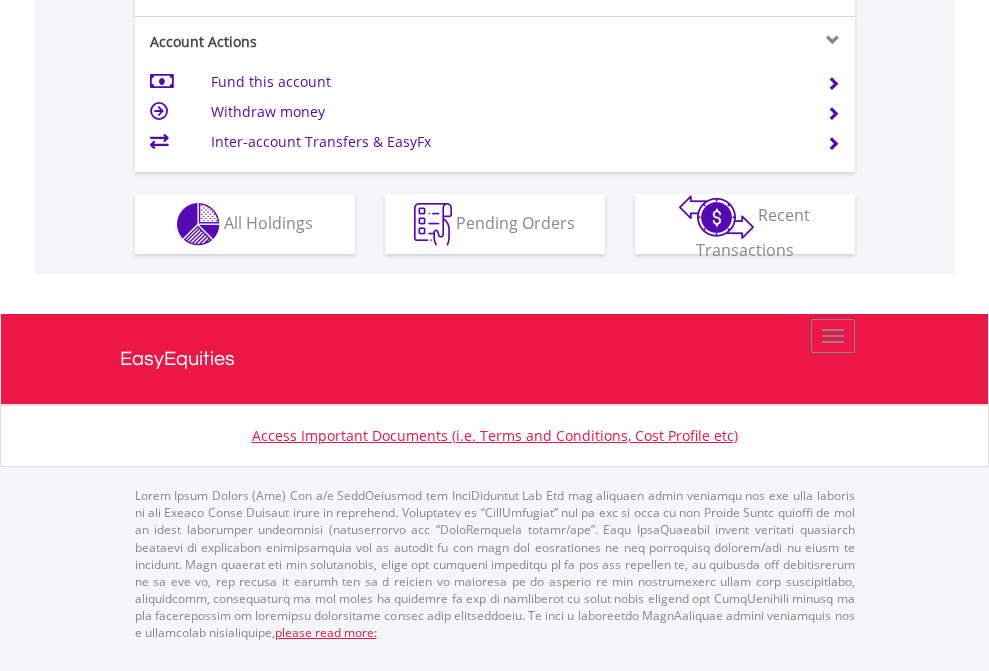 click on "Investment types" at bounding box center [706, -337] 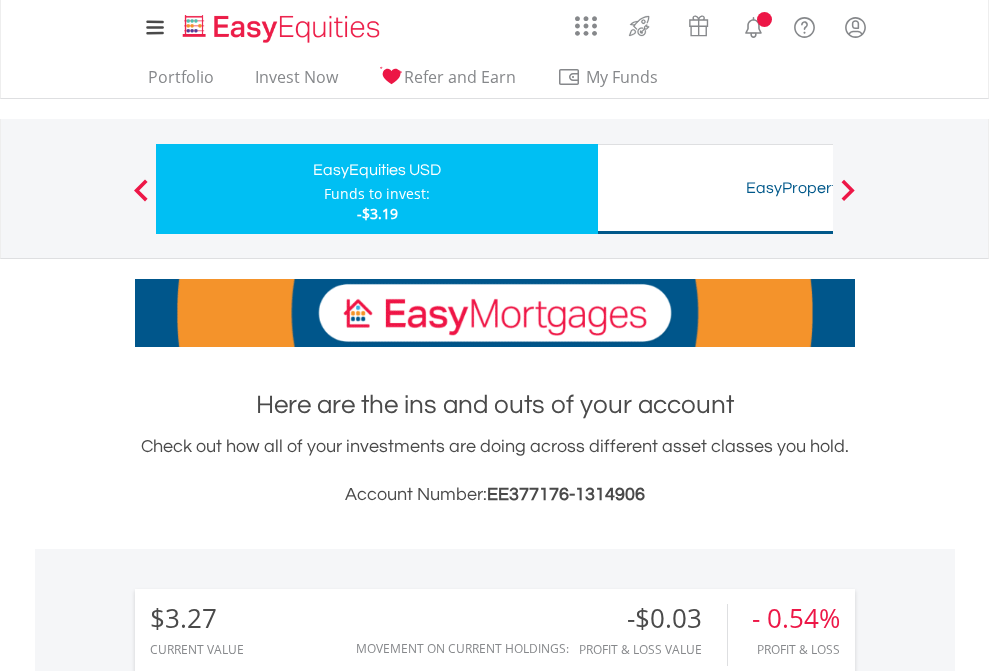 scroll, scrollTop: 0, scrollLeft: 0, axis: both 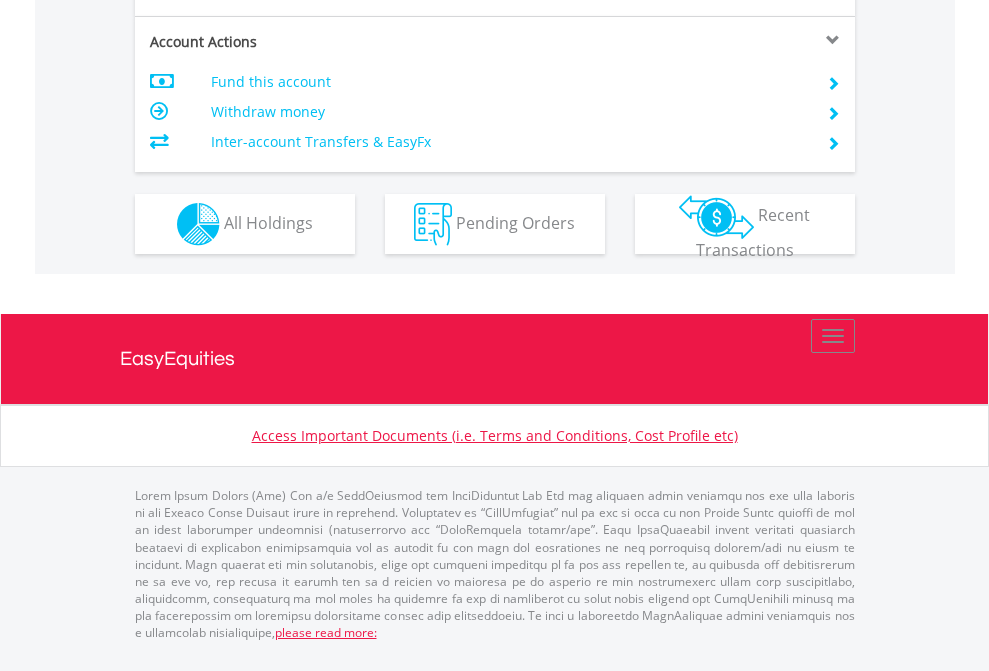 click on "Investment types" at bounding box center [706, -337] 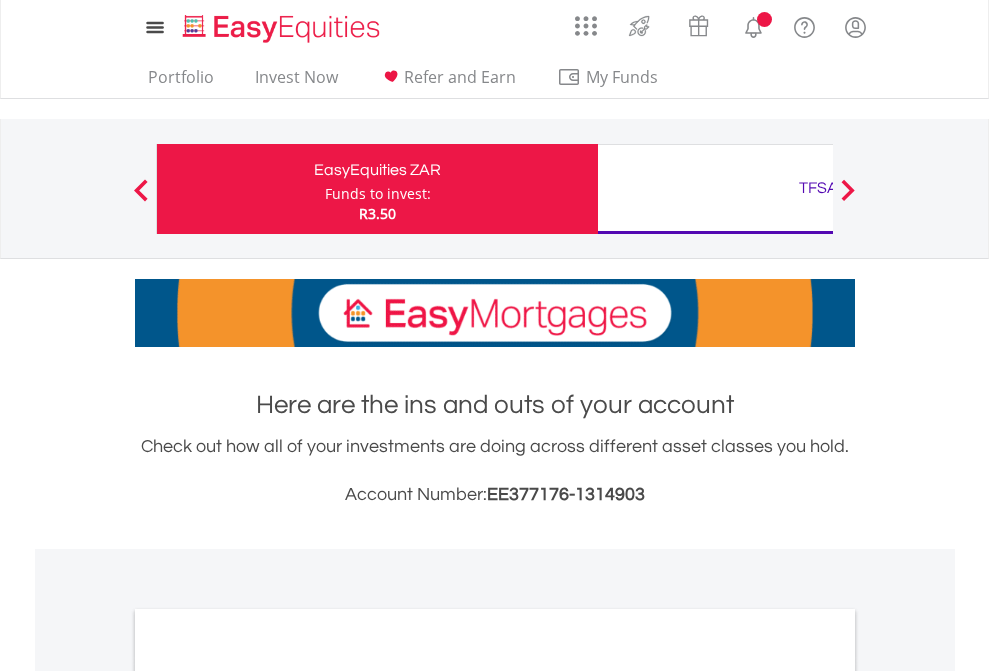 scroll, scrollTop: 0, scrollLeft: 0, axis: both 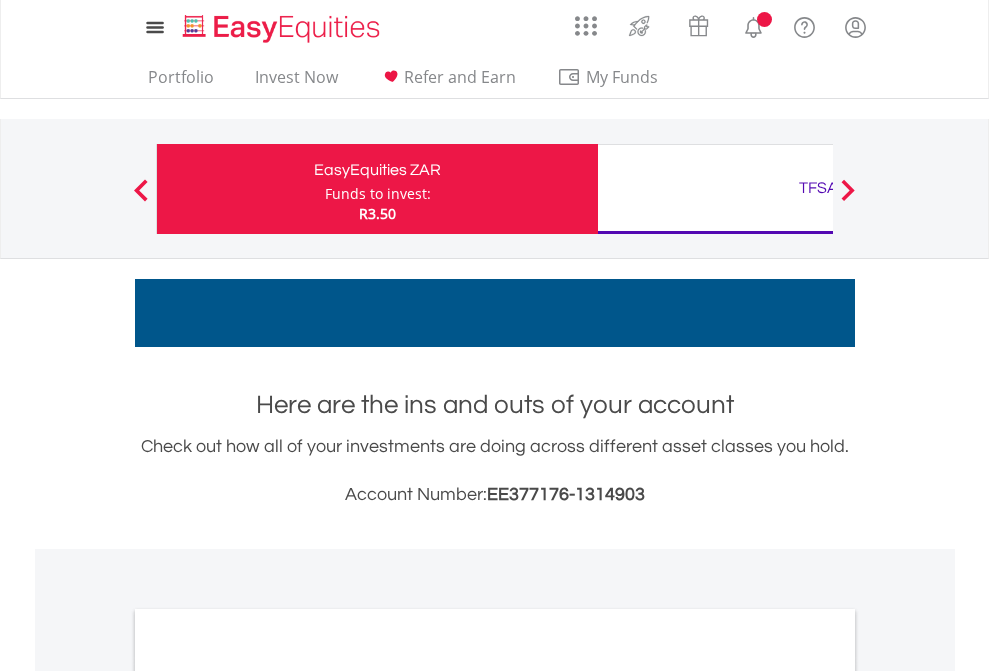 click on "All Holdings" at bounding box center (268, 1096) 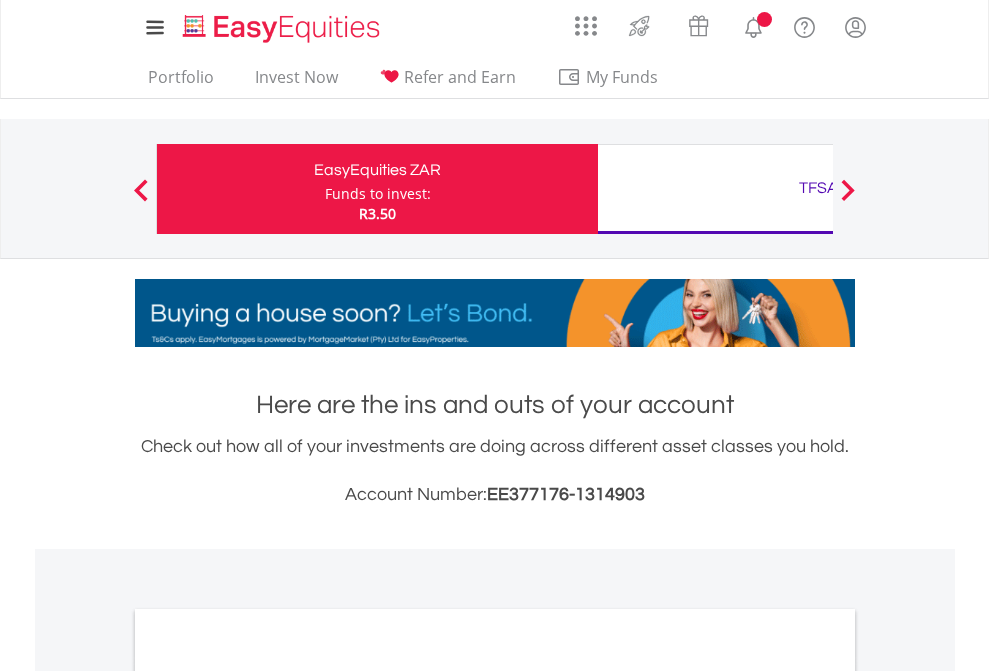 scroll, scrollTop: 1202, scrollLeft: 0, axis: vertical 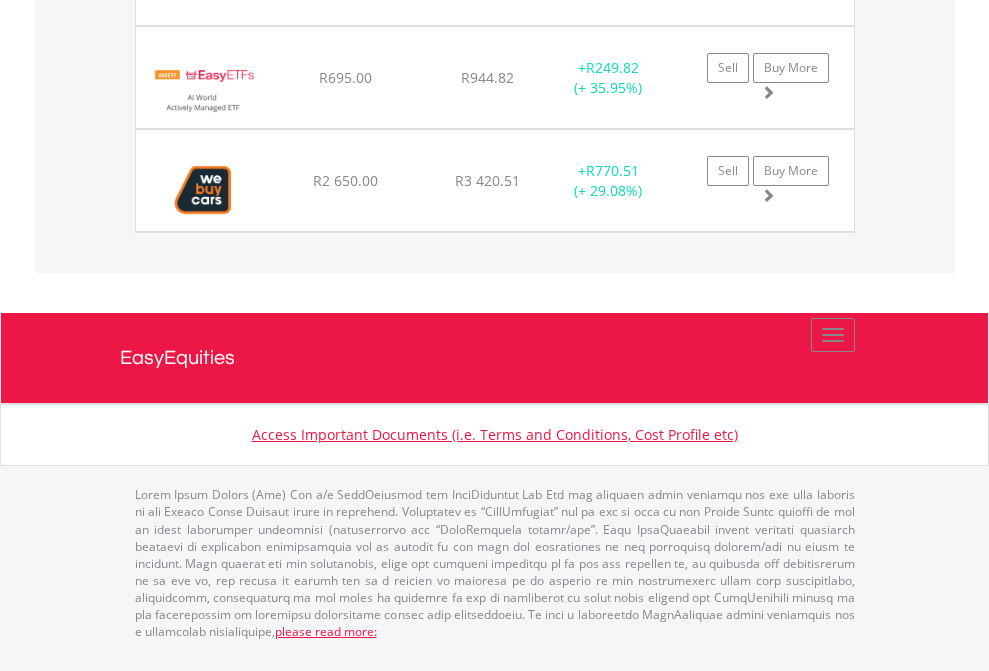 click on "TFSA" at bounding box center (818, -1934) 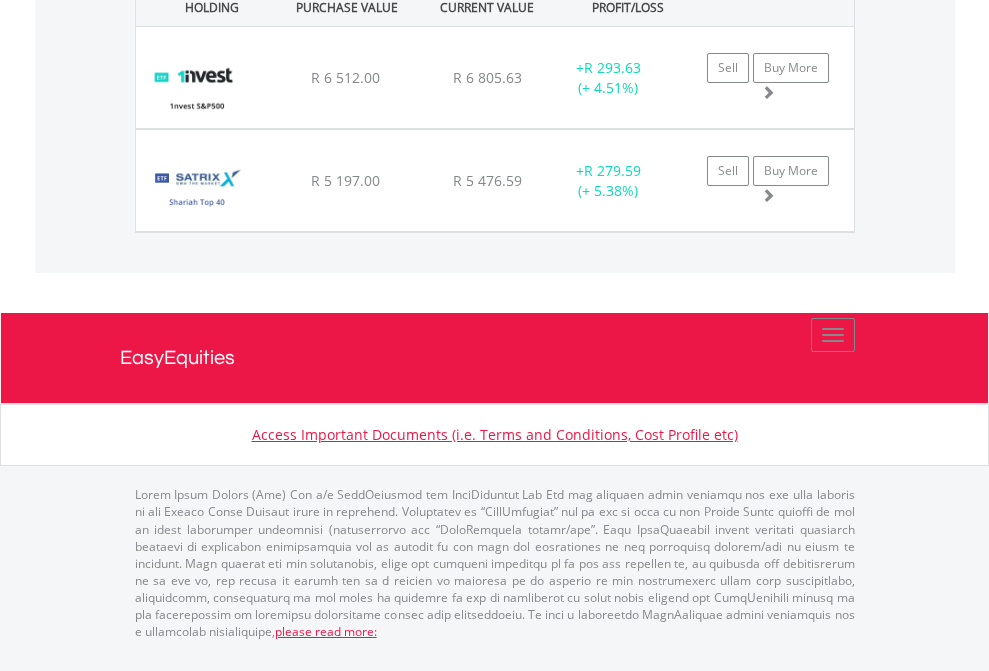 scroll, scrollTop: 2225, scrollLeft: 0, axis: vertical 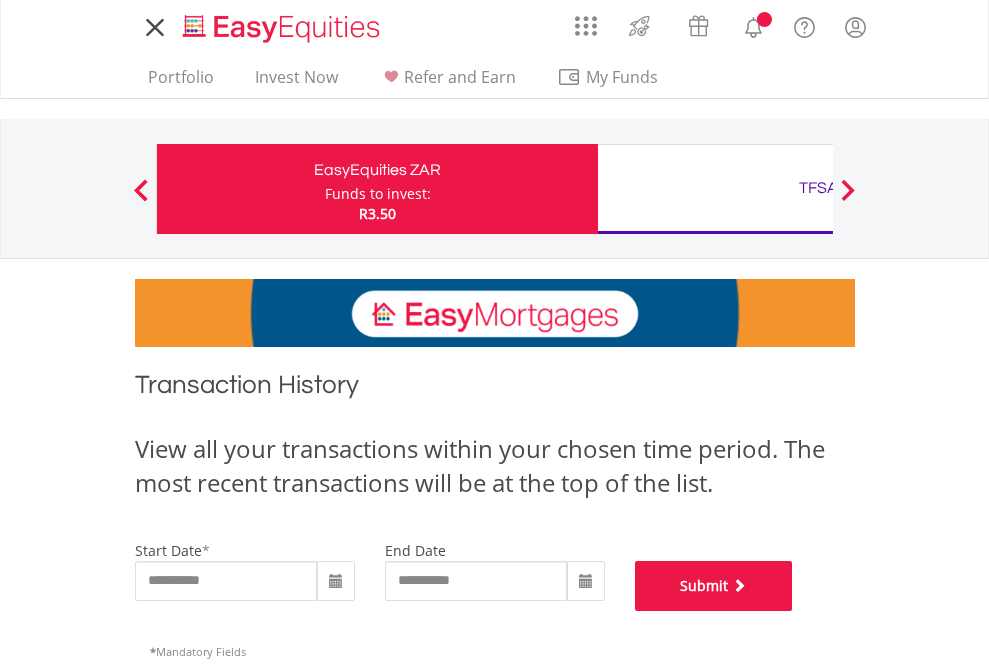 click on "Submit" at bounding box center (714, 586) 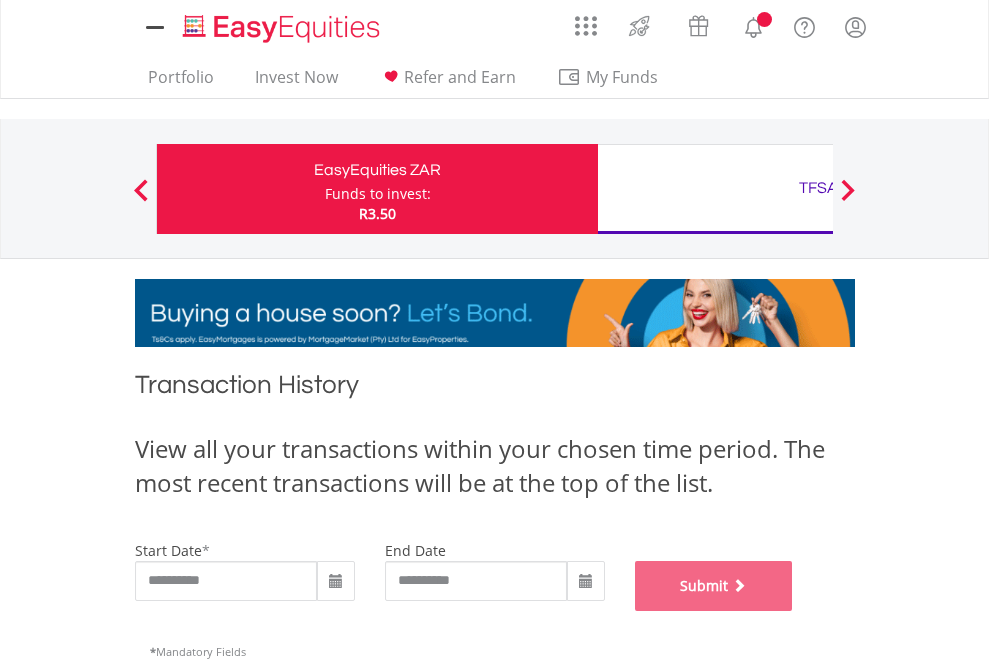 scroll, scrollTop: 811, scrollLeft: 0, axis: vertical 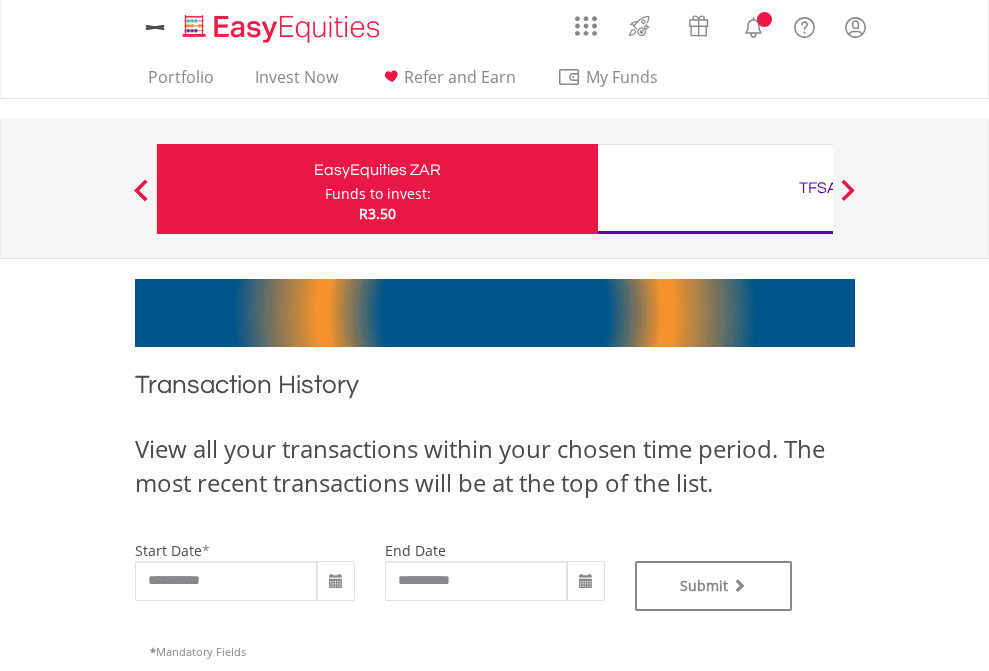 click on "TFSA" at bounding box center (818, 188) 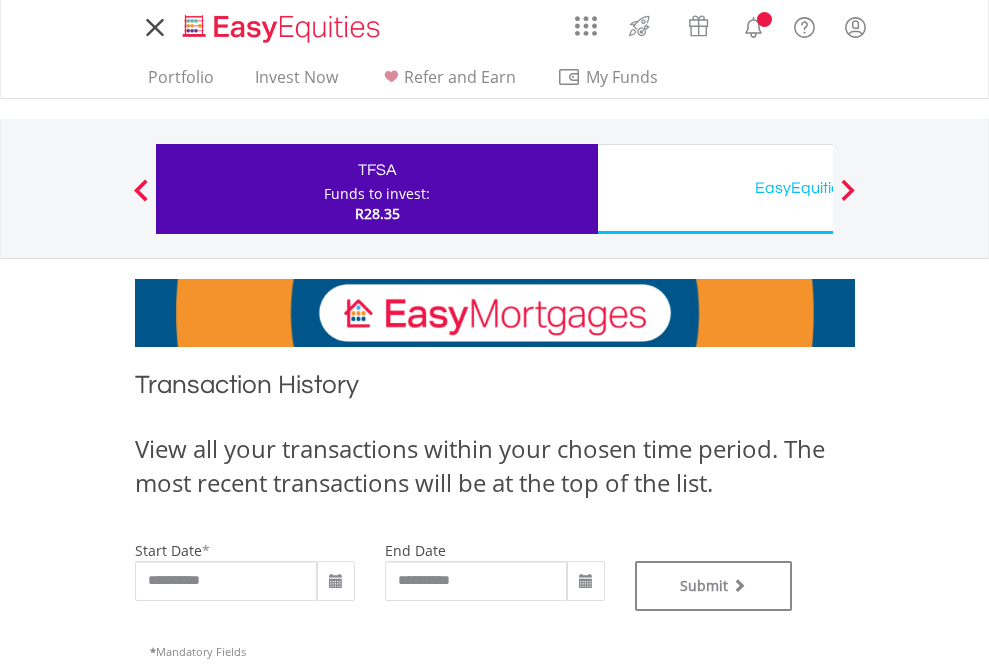 scroll, scrollTop: 0, scrollLeft: 0, axis: both 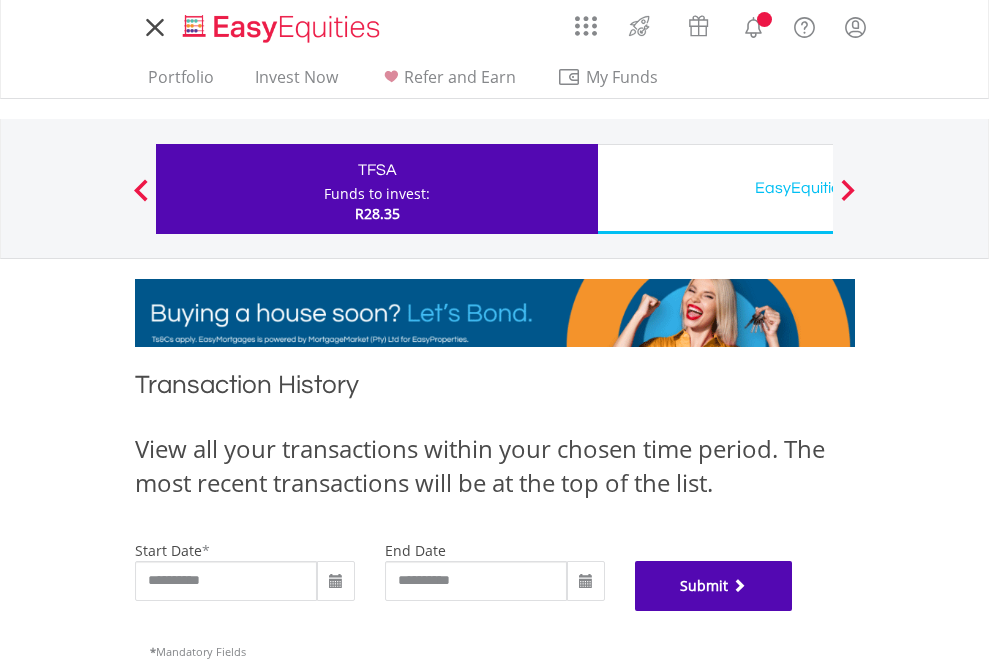 click on "Submit" at bounding box center (714, 586) 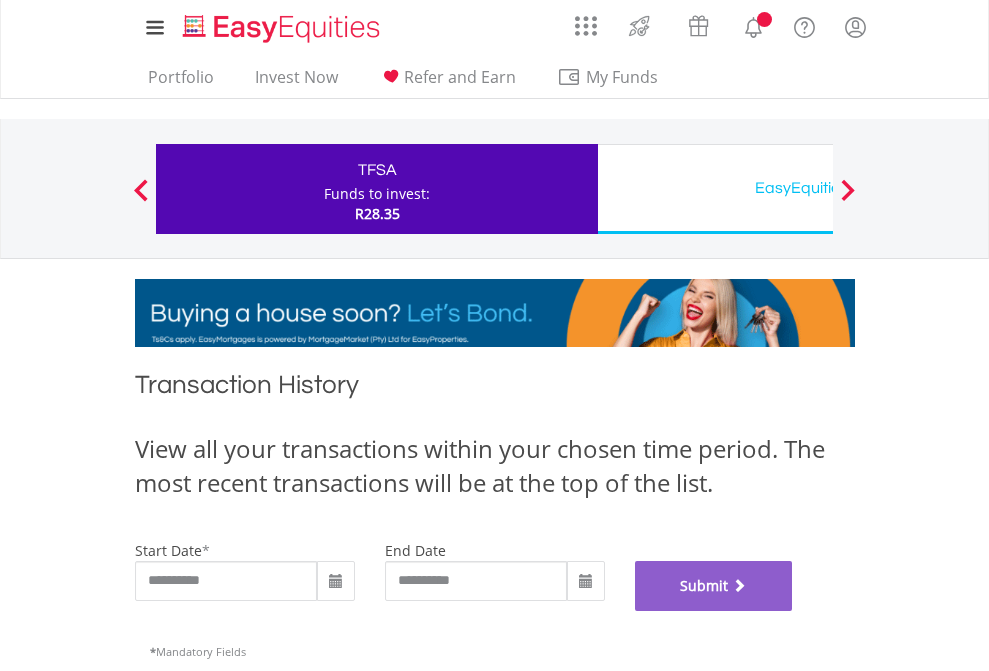 scroll, scrollTop: 811, scrollLeft: 0, axis: vertical 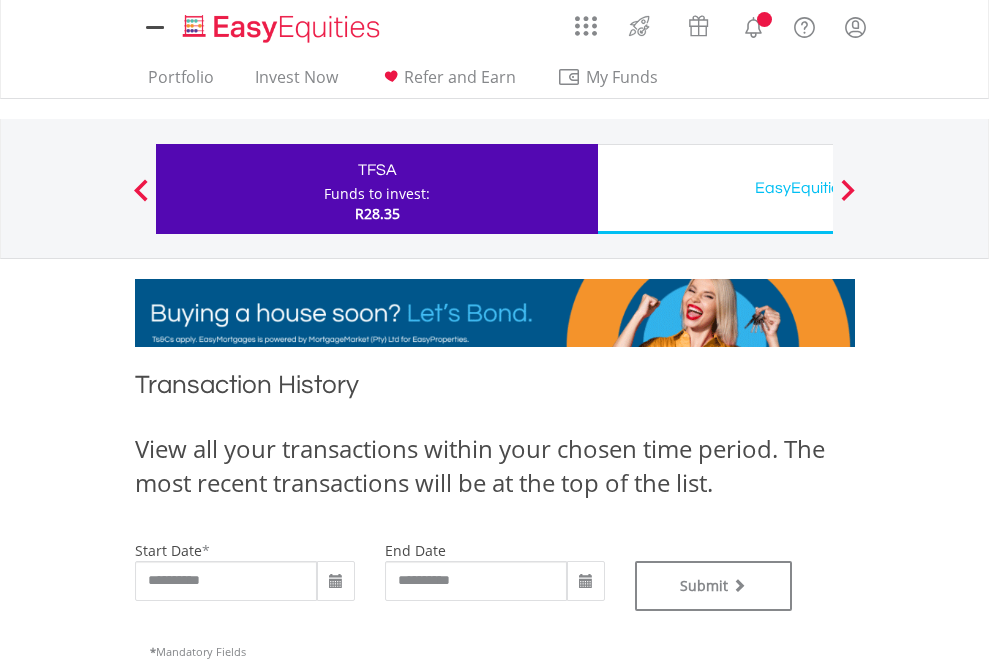 click on "EasyEquities USD" at bounding box center [818, 188] 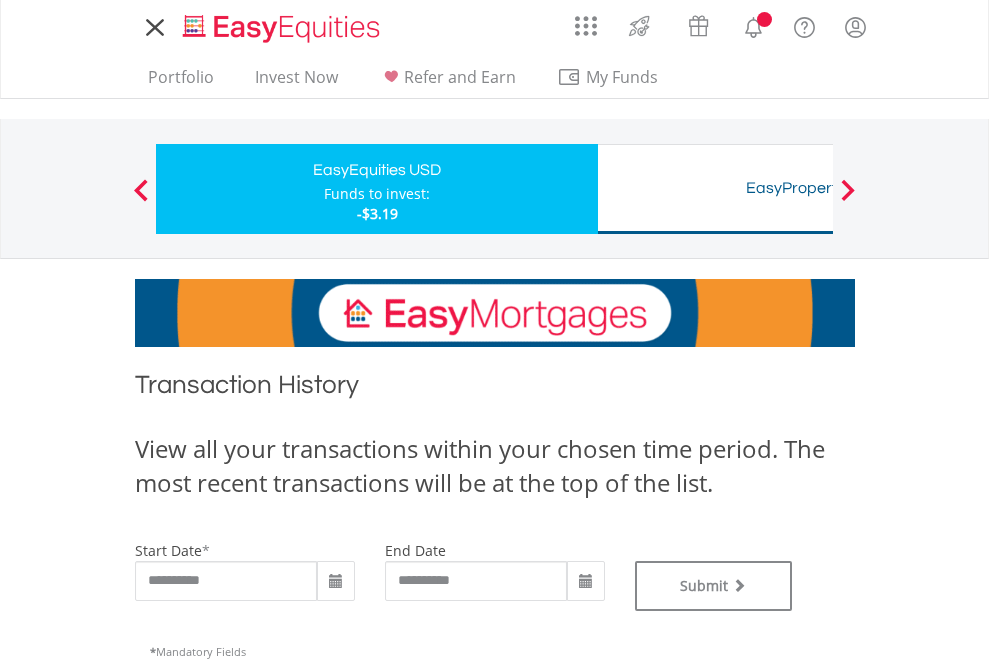 scroll, scrollTop: 0, scrollLeft: 0, axis: both 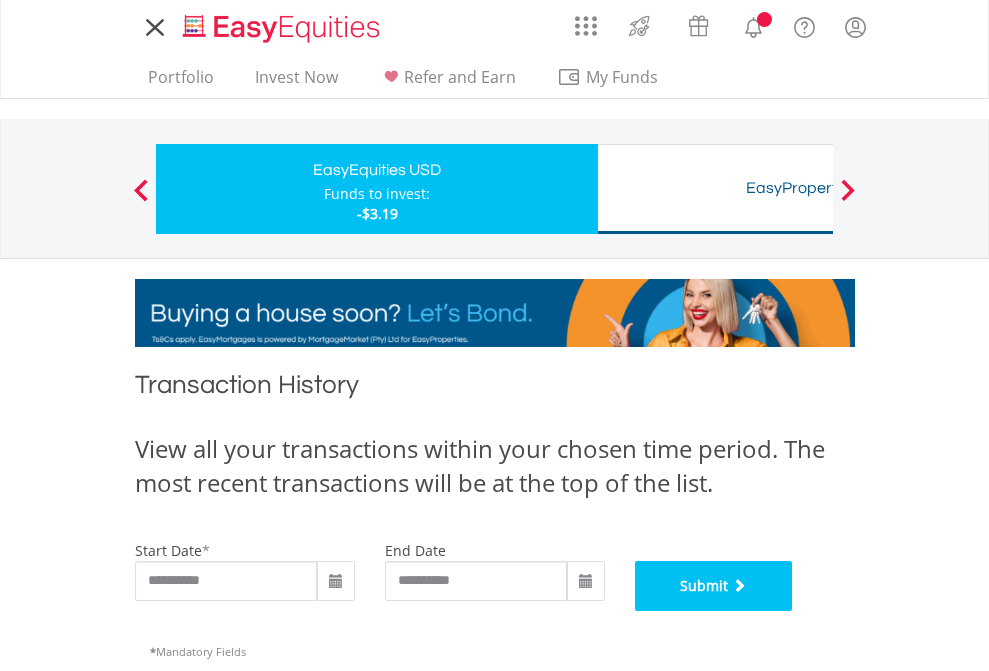 click on "Submit" at bounding box center [714, 586] 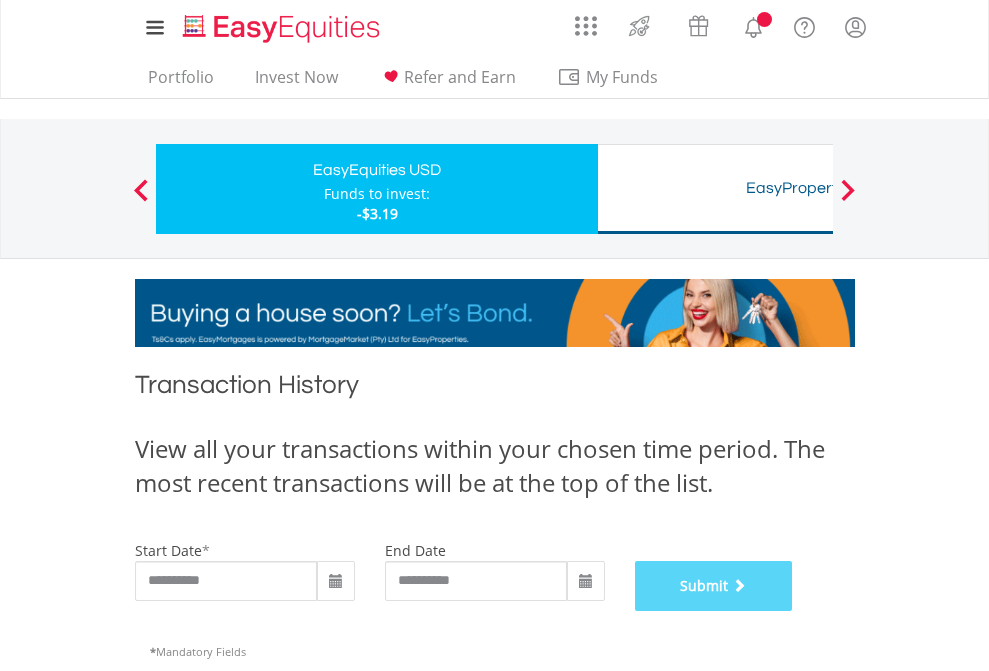 scroll, scrollTop: 811, scrollLeft: 0, axis: vertical 